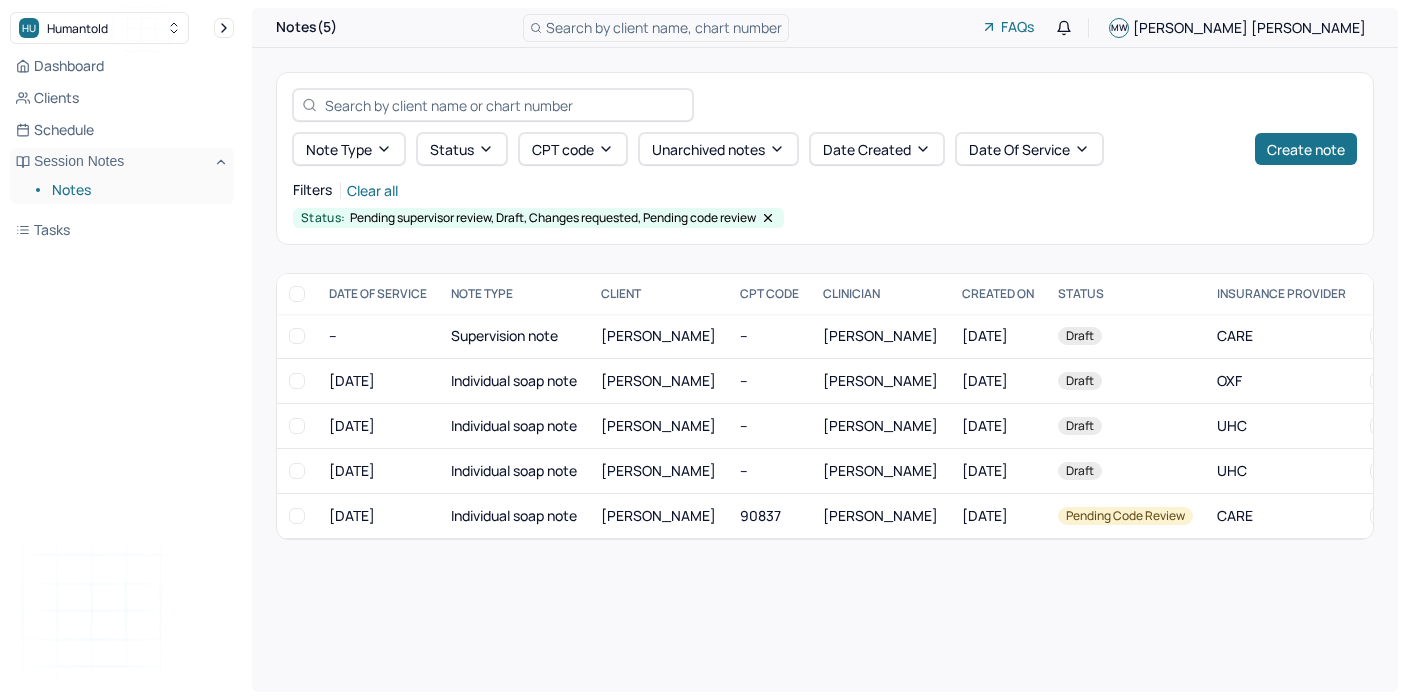 scroll, scrollTop: 0, scrollLeft: 0, axis: both 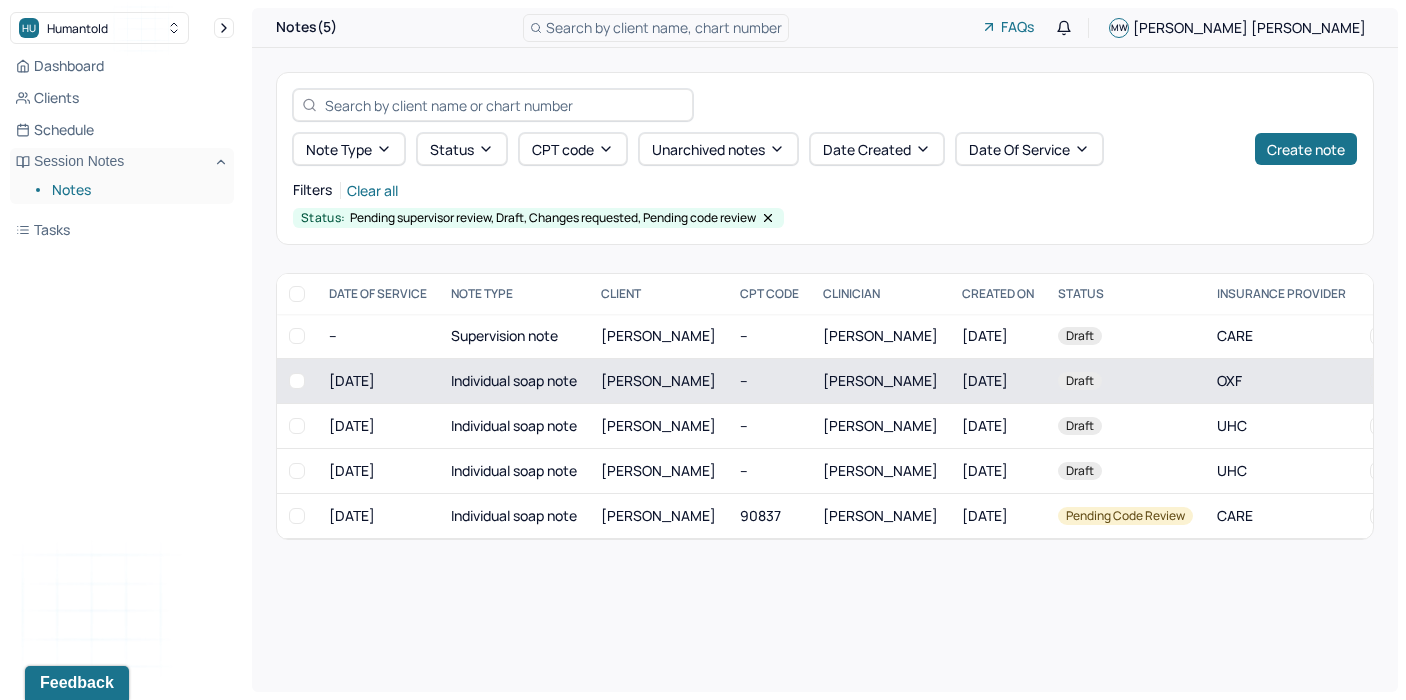click on "Individual soap note" at bounding box center [514, 381] 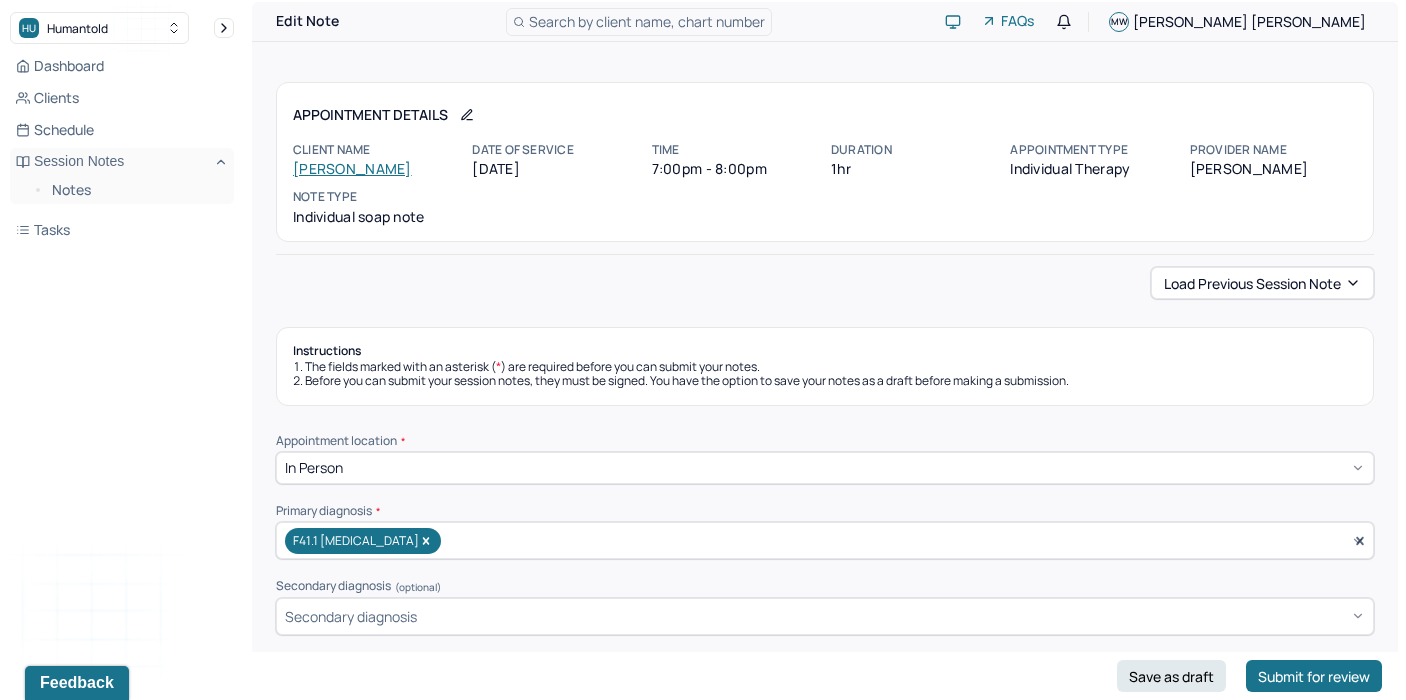 scroll, scrollTop: 0, scrollLeft: 0, axis: both 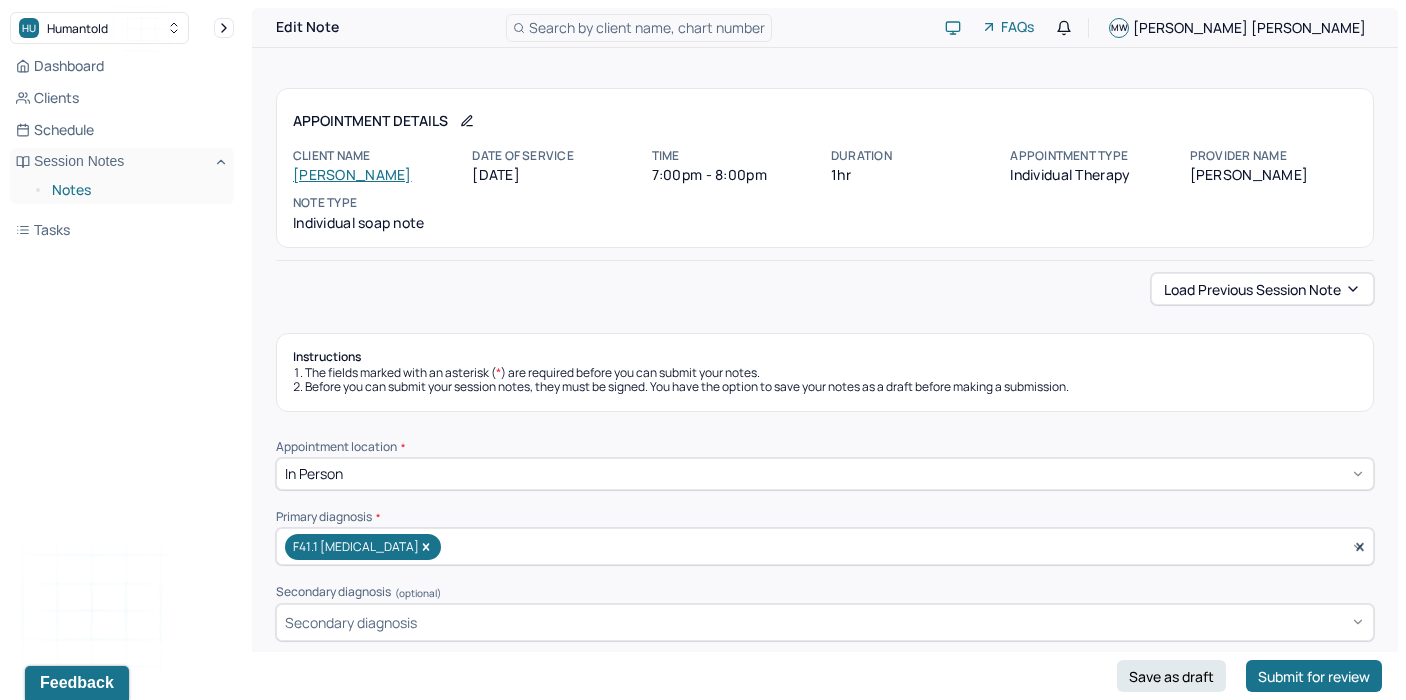 click on "Notes" at bounding box center (135, 190) 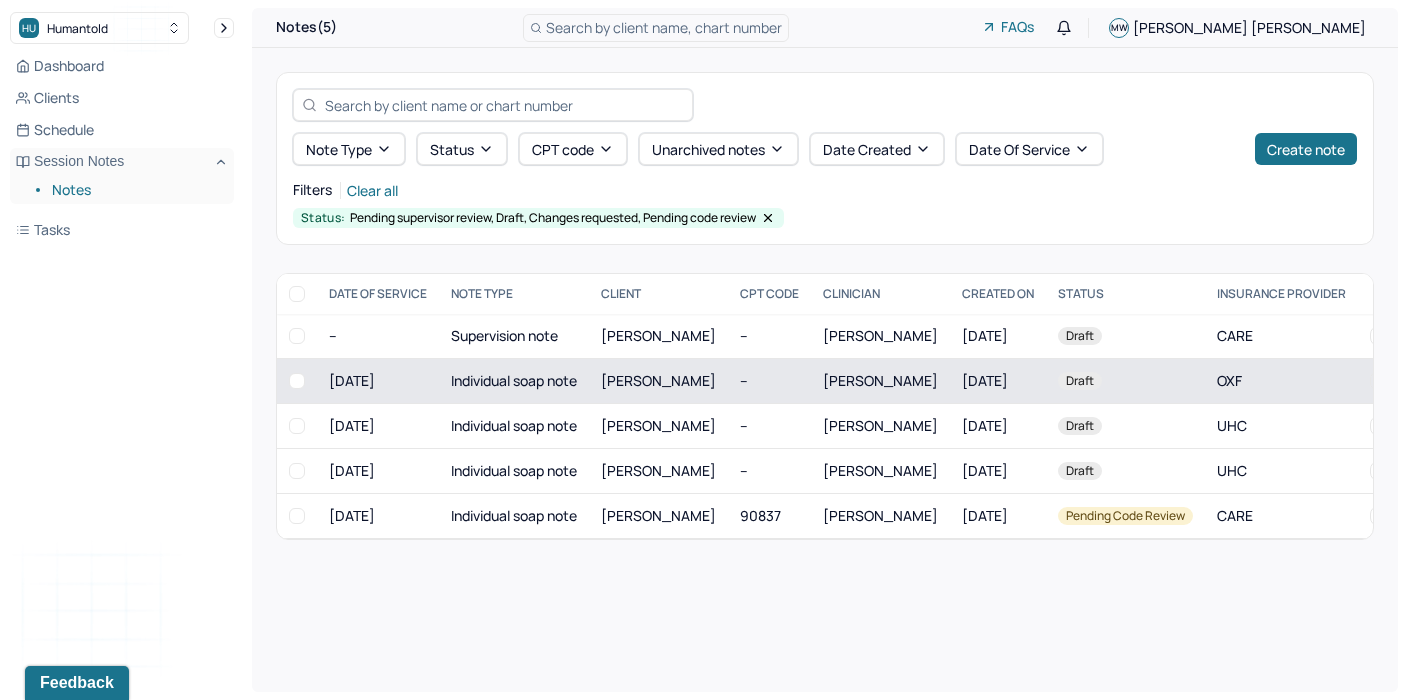 scroll, scrollTop: 0, scrollLeft: 65, axis: horizontal 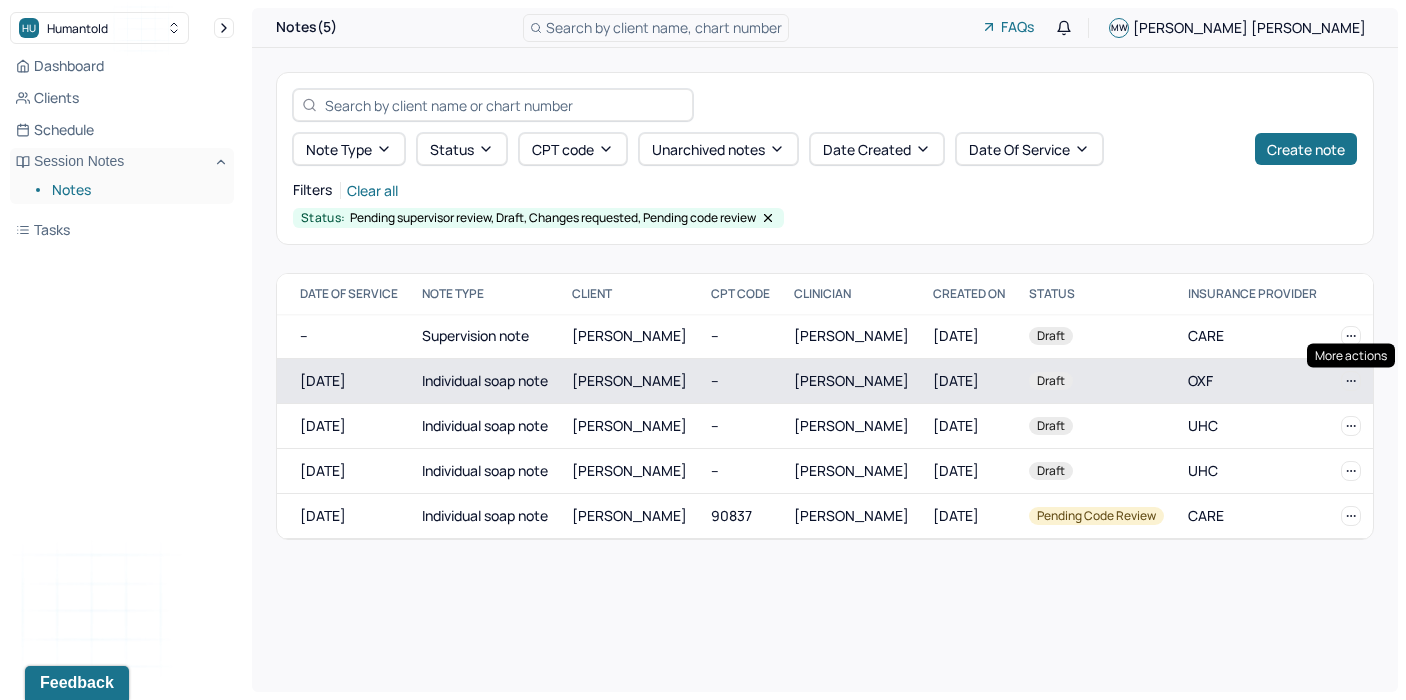 click 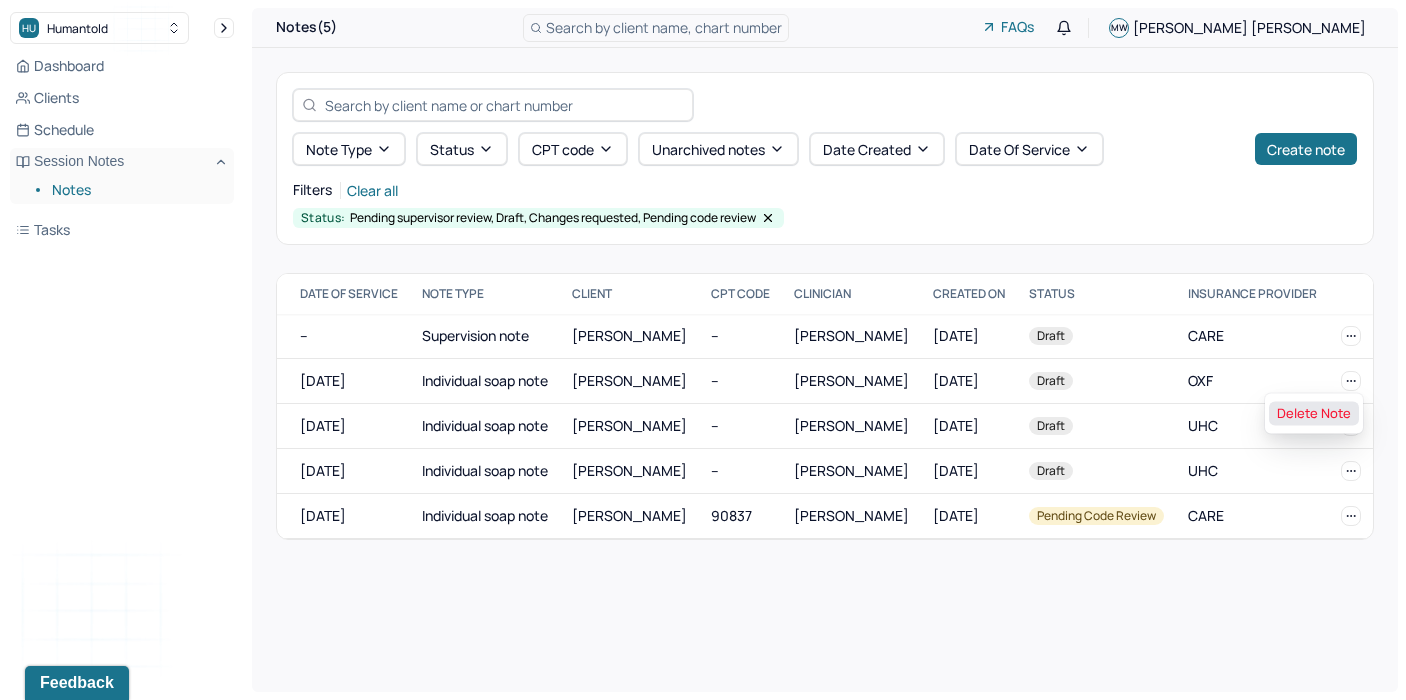 click on "Delete Note" at bounding box center [1314, 414] 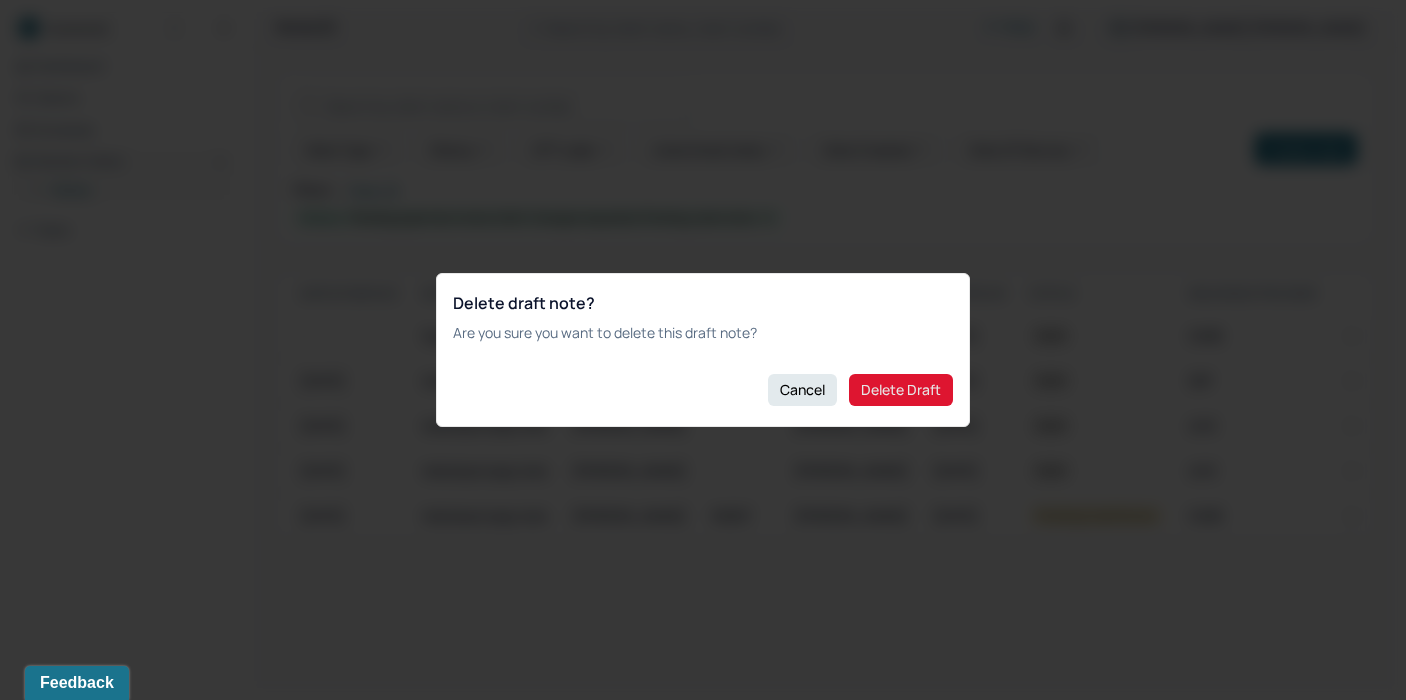 click on "Delete Draft" at bounding box center (901, 390) 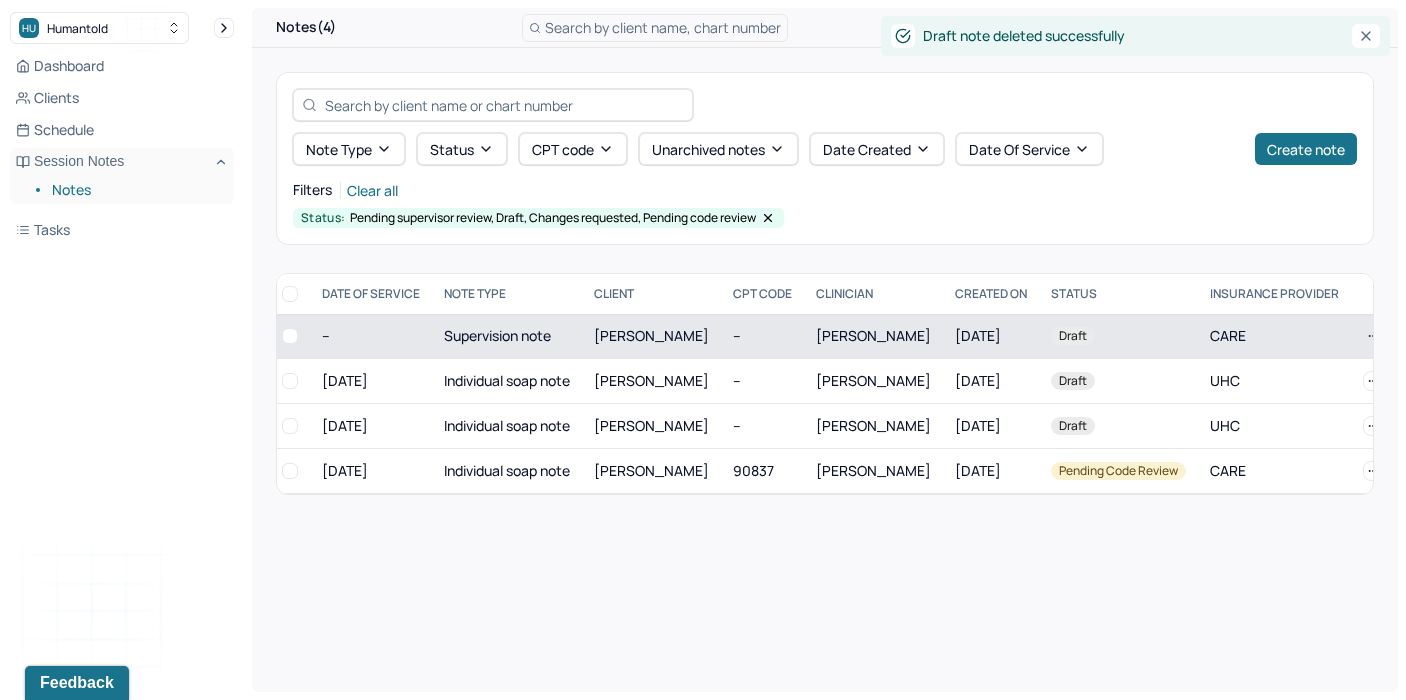 scroll, scrollTop: 0, scrollLeft: 0, axis: both 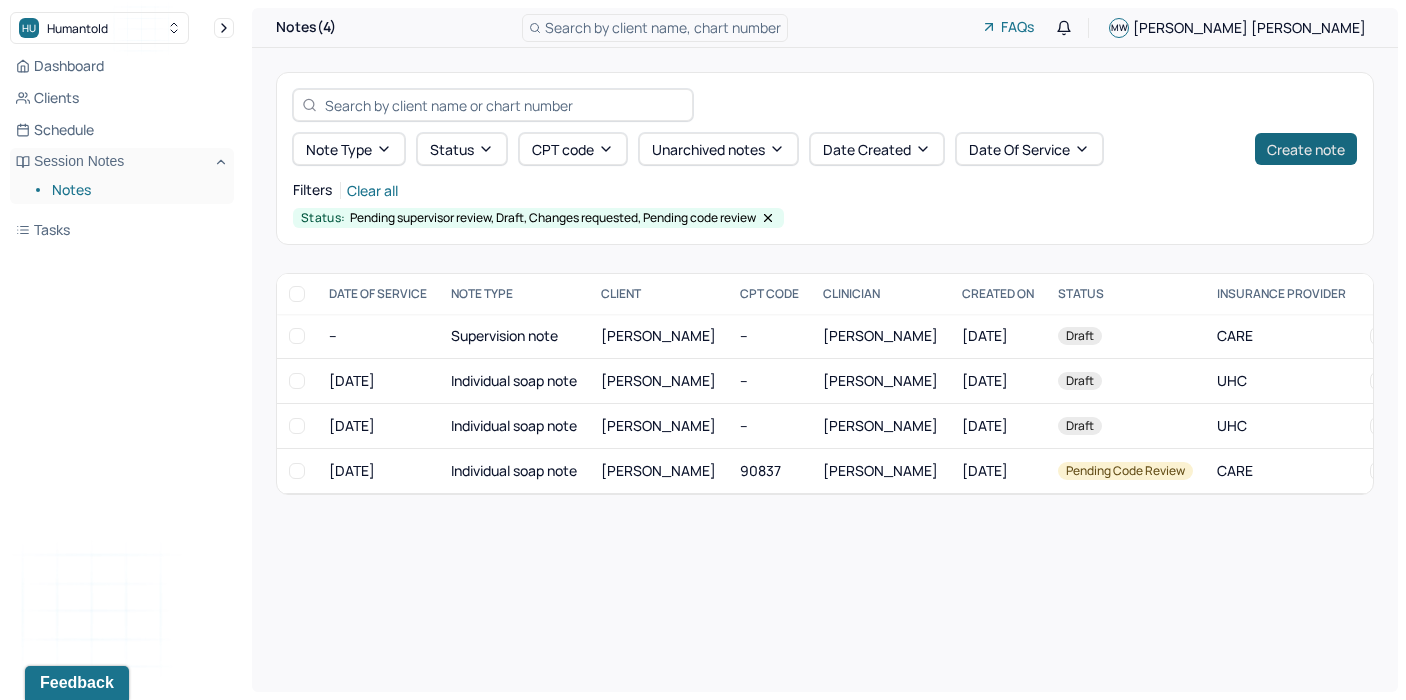 click on "Create note" at bounding box center (1306, 149) 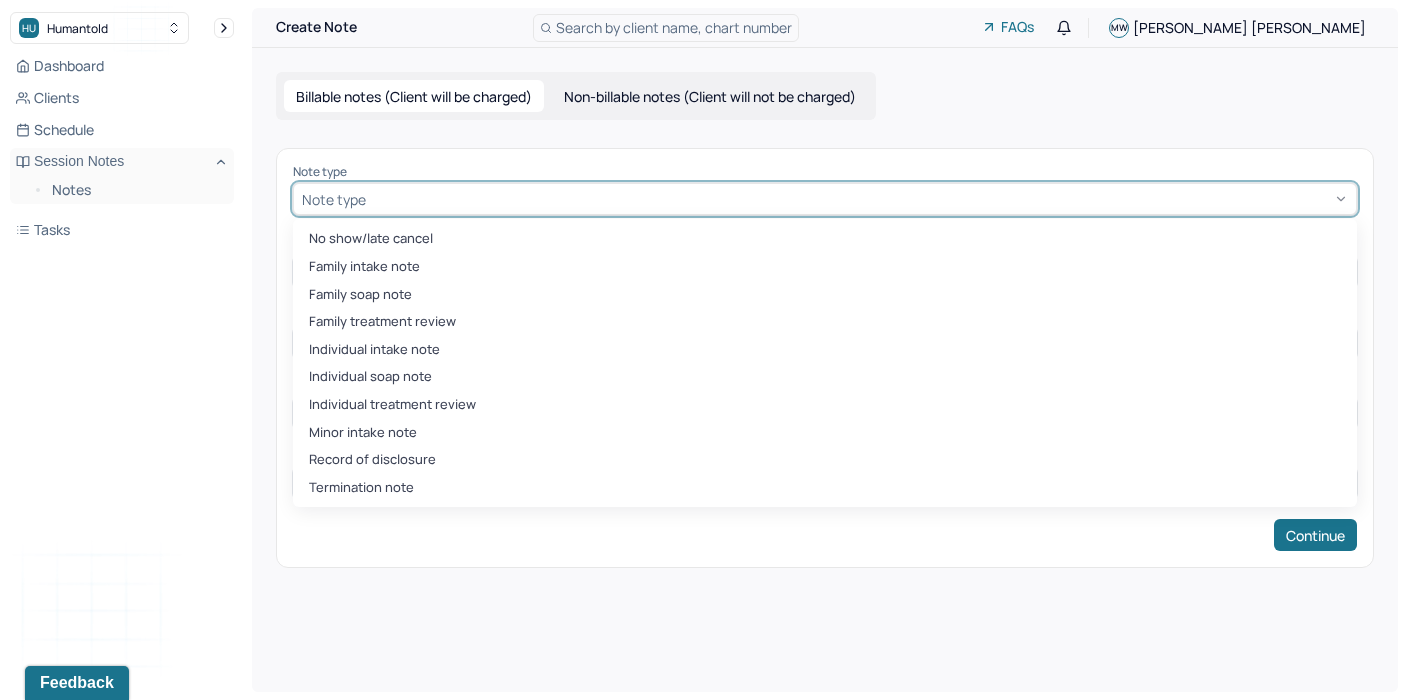 click at bounding box center (859, 199) 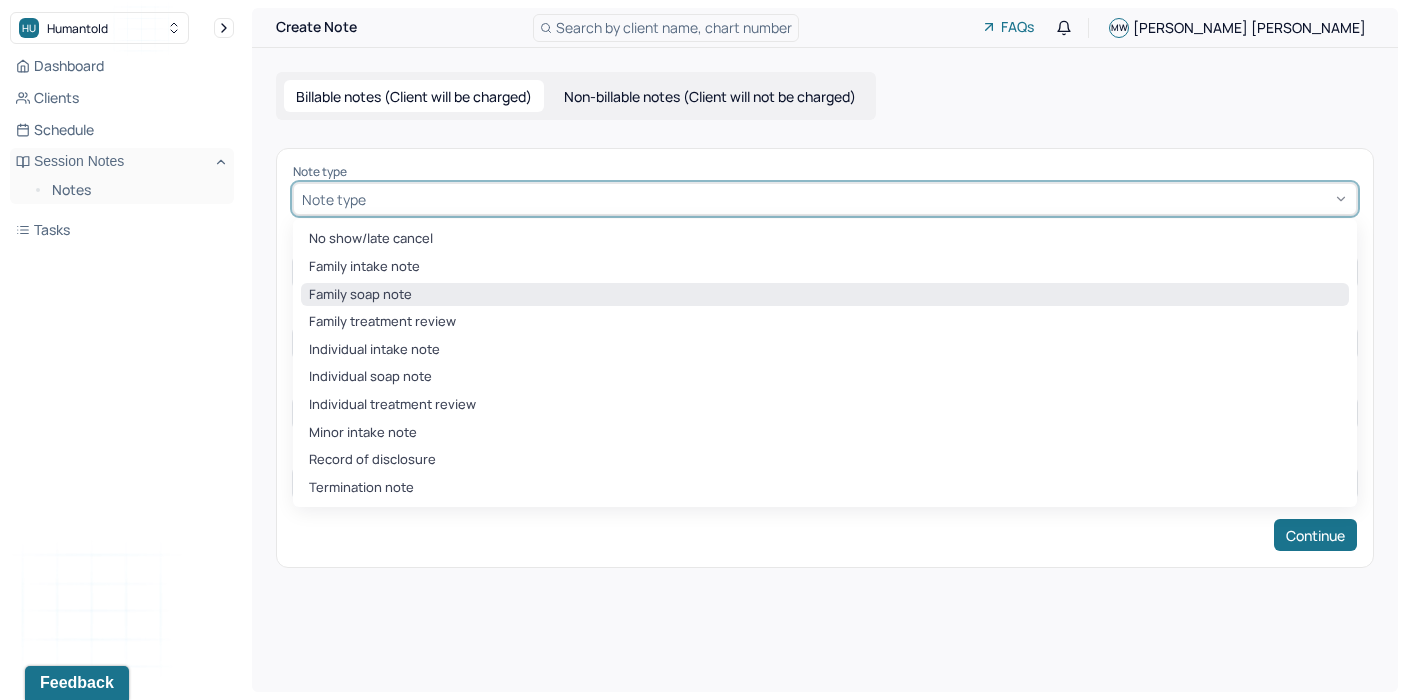 click on "Family soap note" at bounding box center [825, 295] 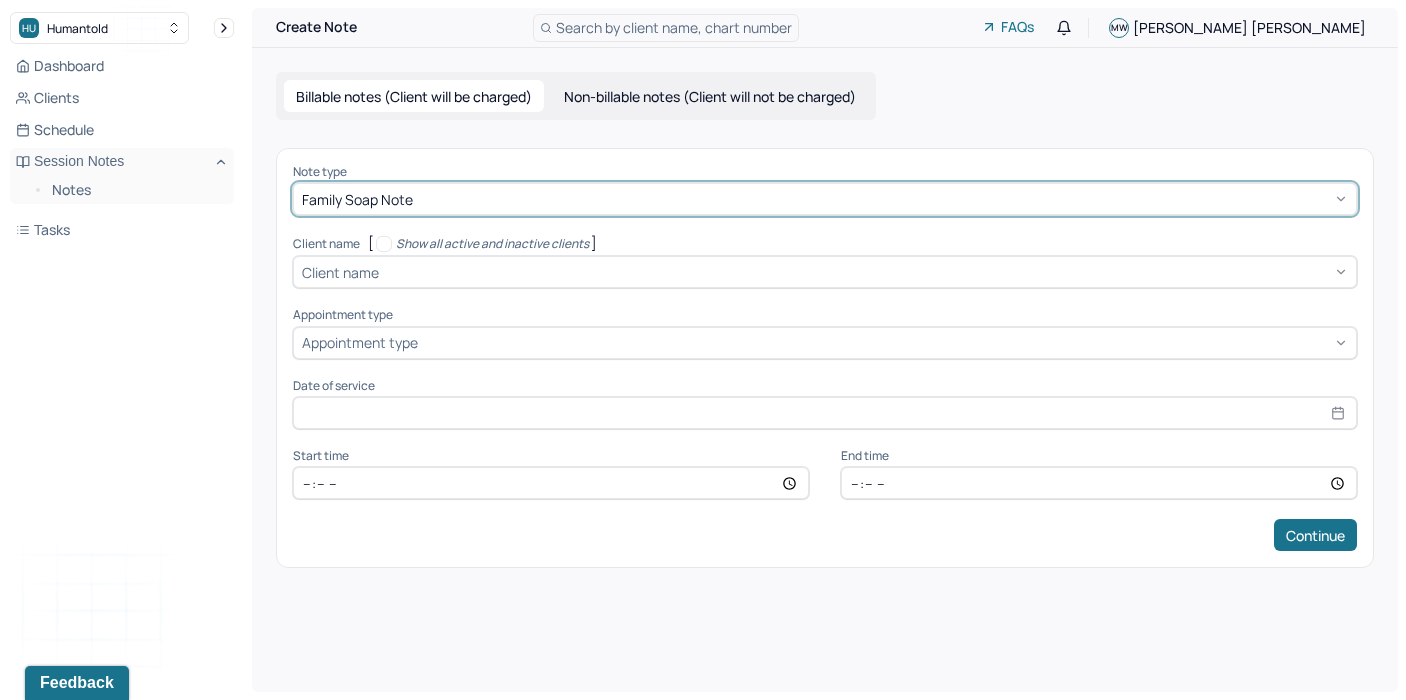 click on "Family soap note" at bounding box center [825, 199] 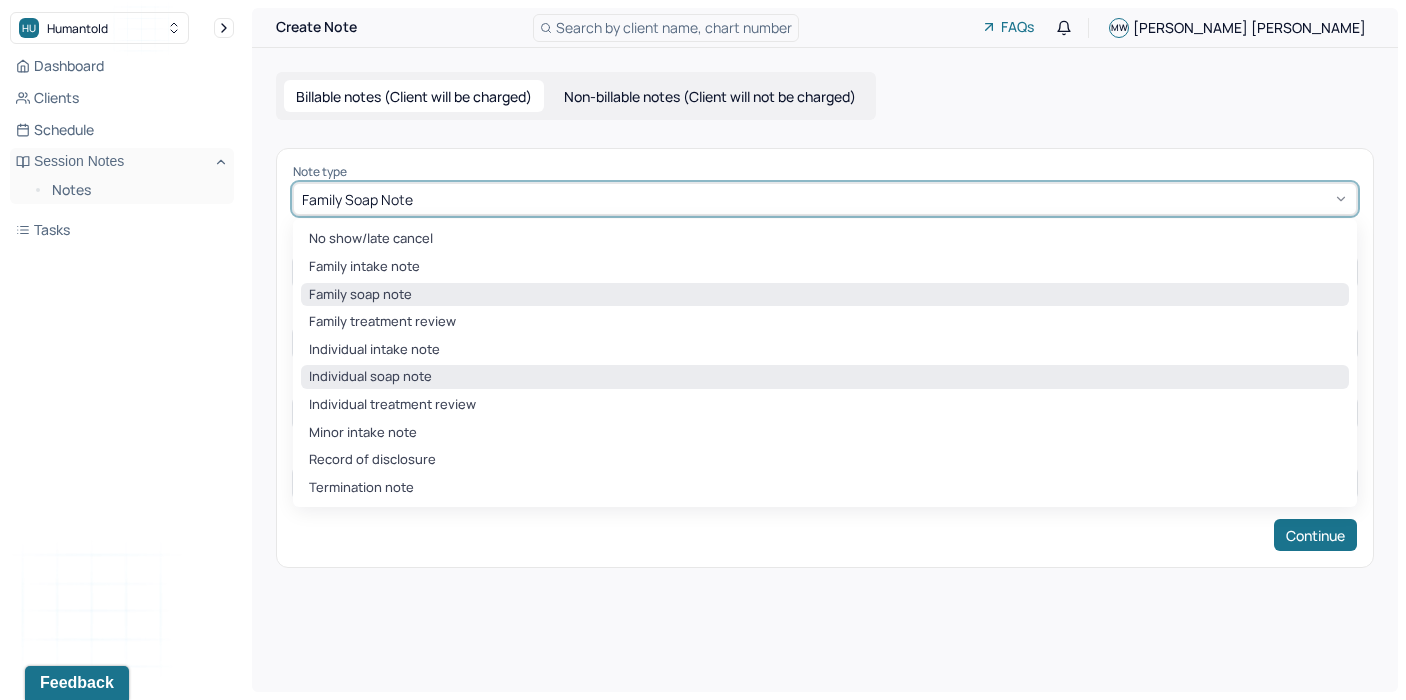 click on "Individual soap note" at bounding box center [825, 377] 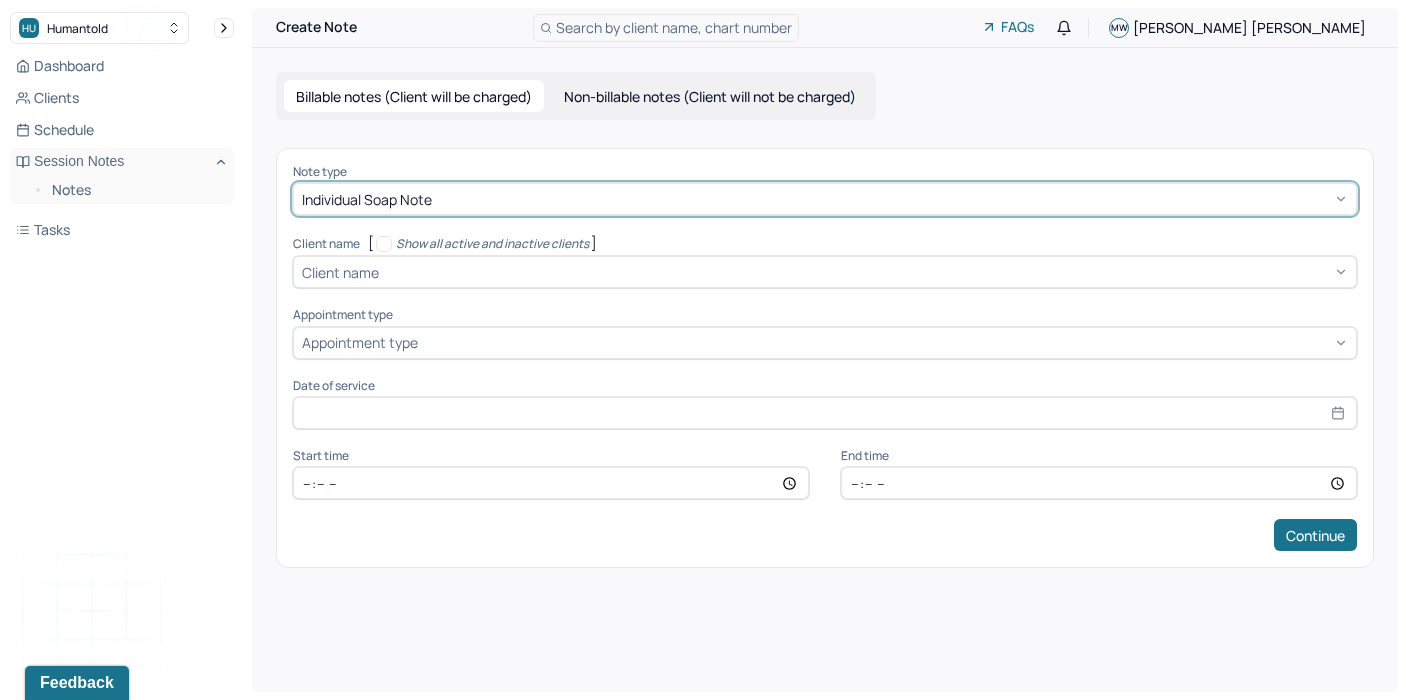click on "Client name" at bounding box center (340, 272) 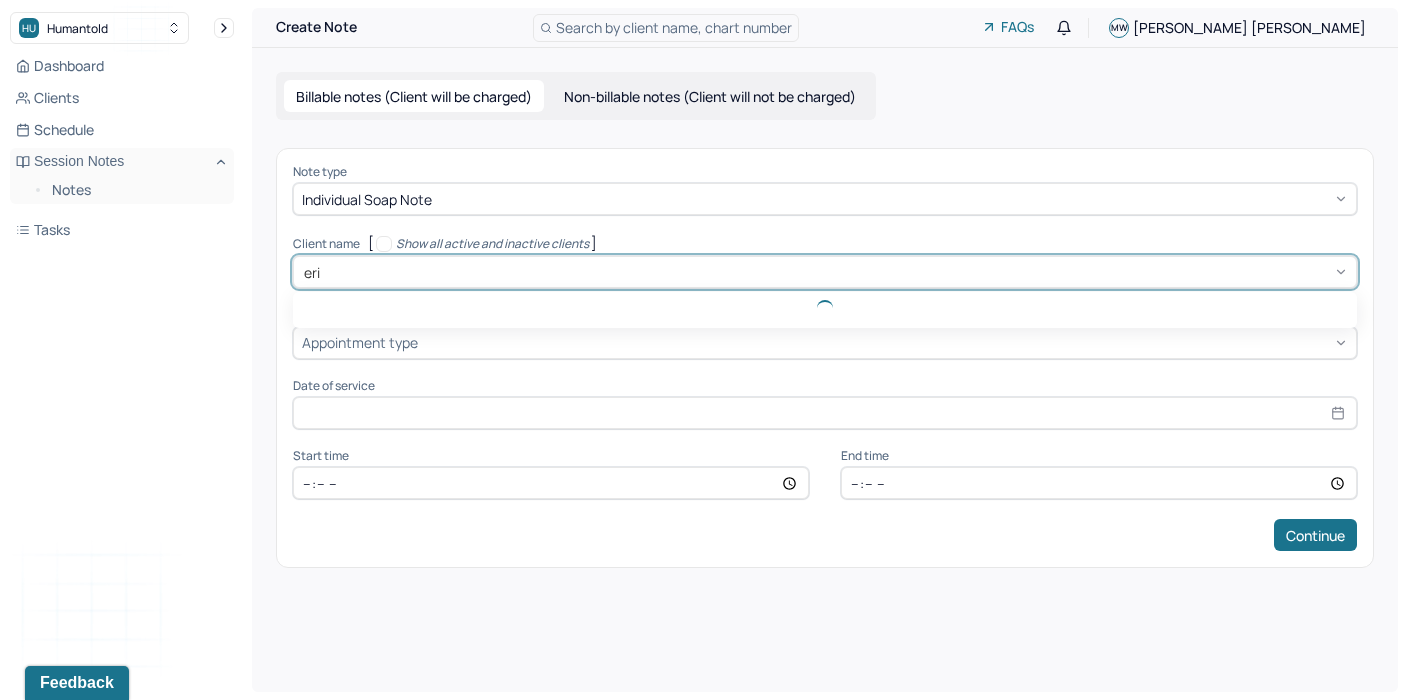 type on "[PERSON_NAME]" 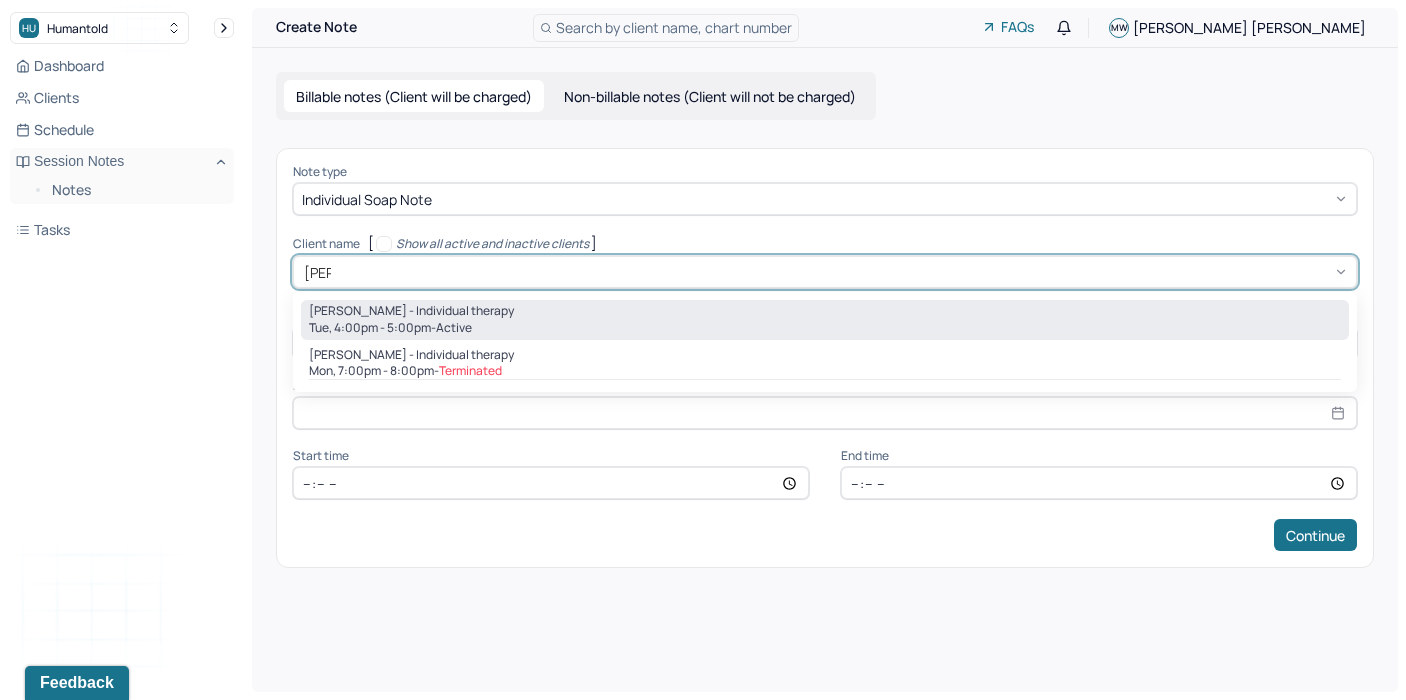 click on "Tue, 4:00pm - 5:00pm  -  active" at bounding box center (825, 328) 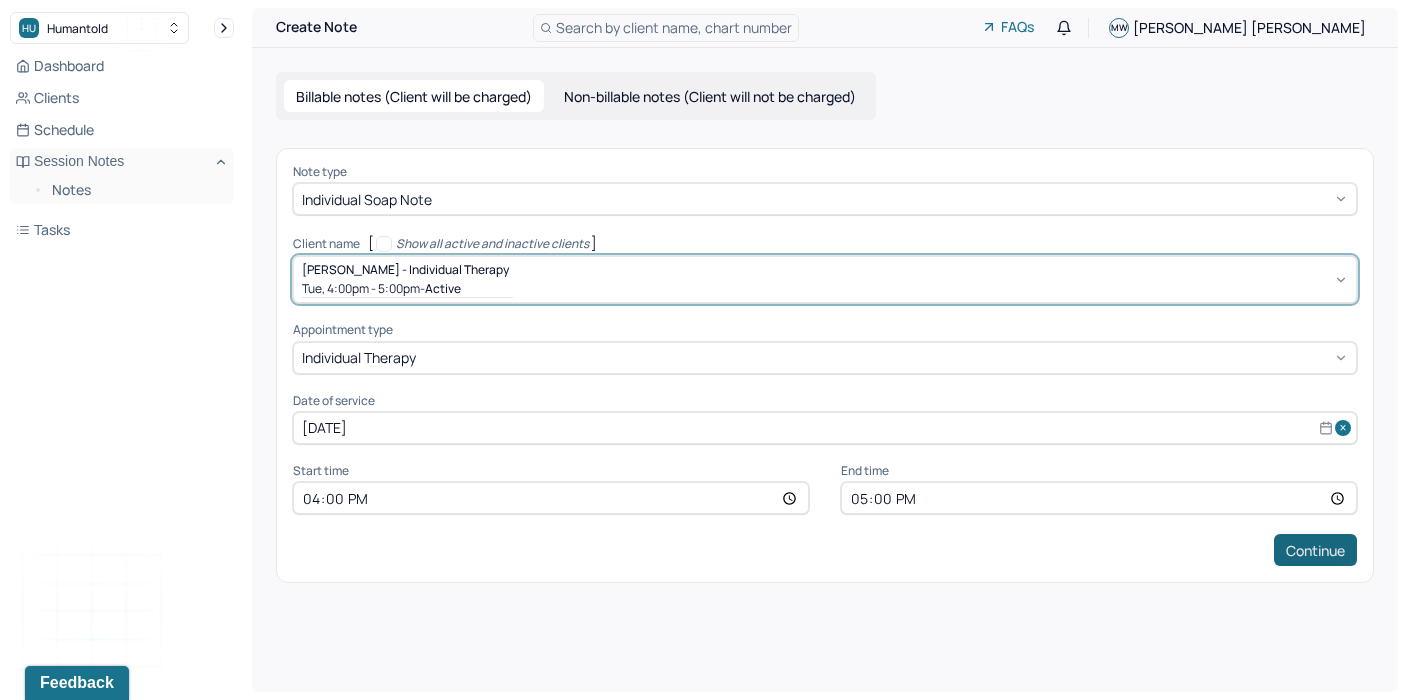 click on "Continue" at bounding box center (1315, 550) 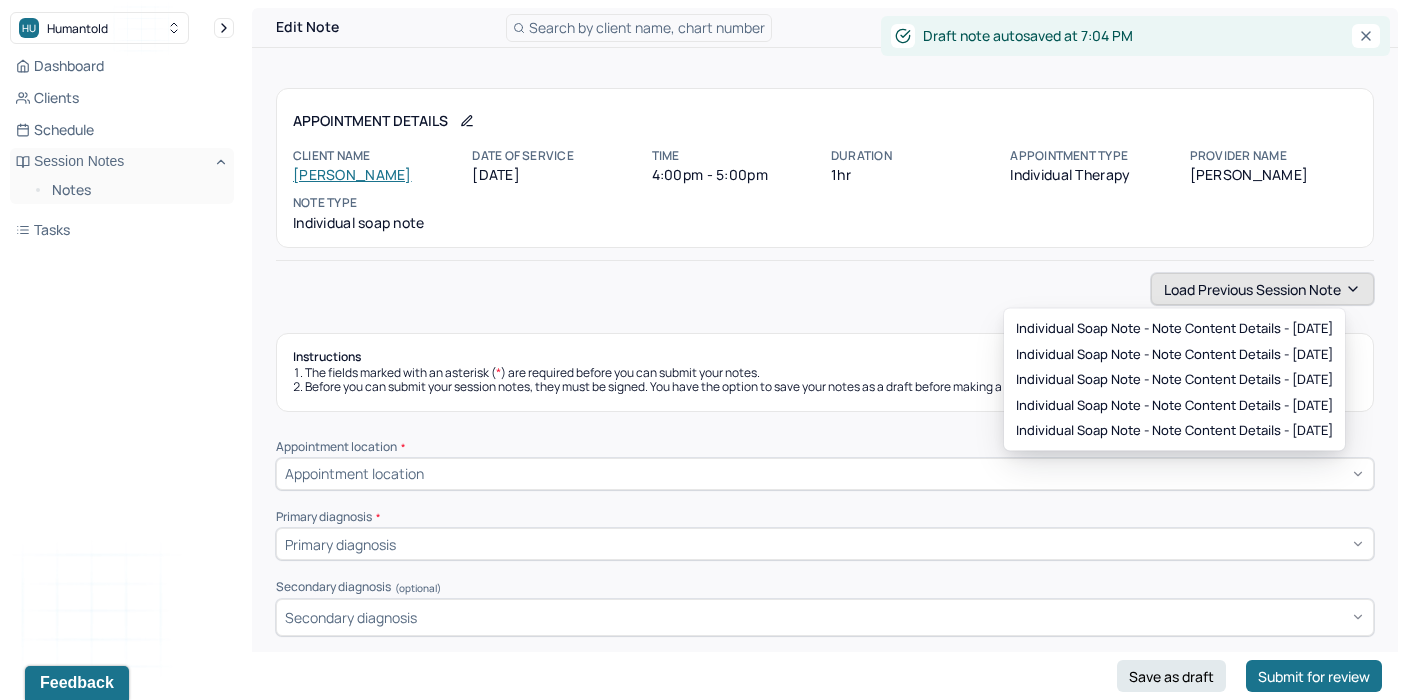click on "Load previous session note" at bounding box center [1262, 289] 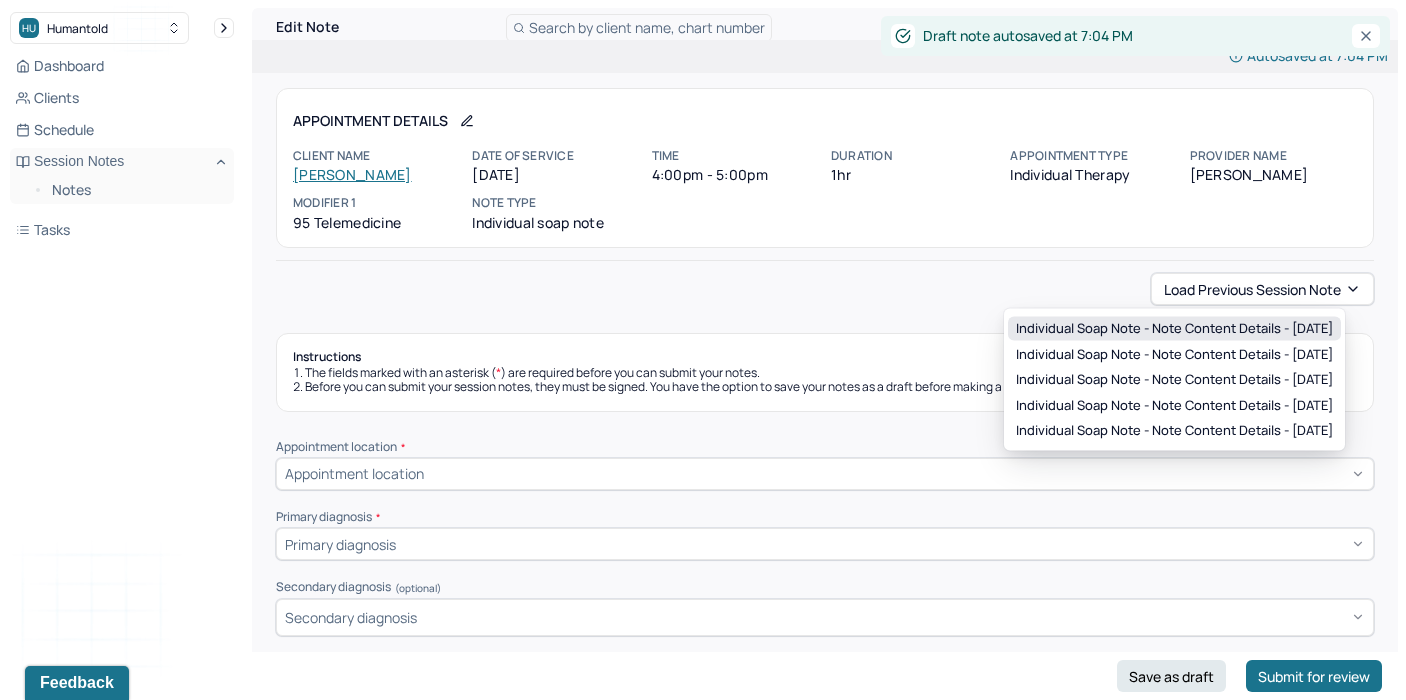 click on "Individual soap note   - Note content Details -   [DATE]" at bounding box center [1174, 329] 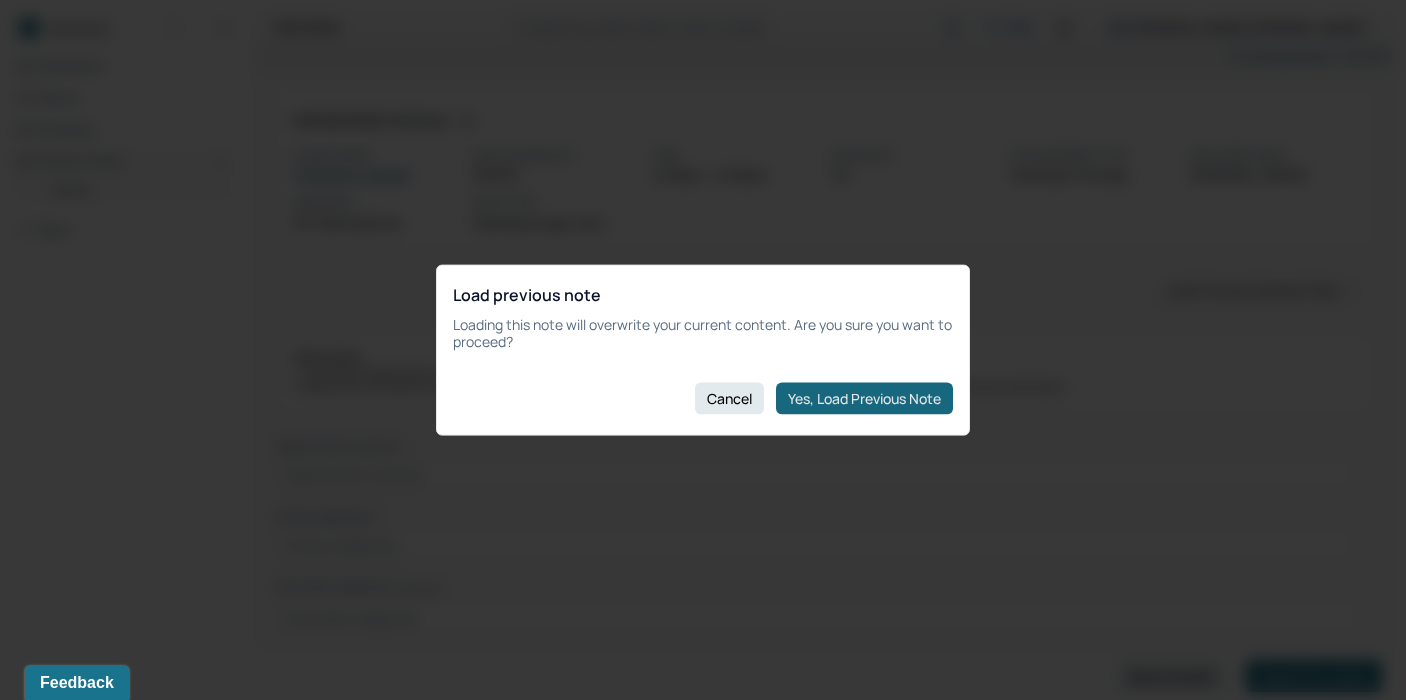 click on "Yes, Load Previous Note" at bounding box center (864, 398) 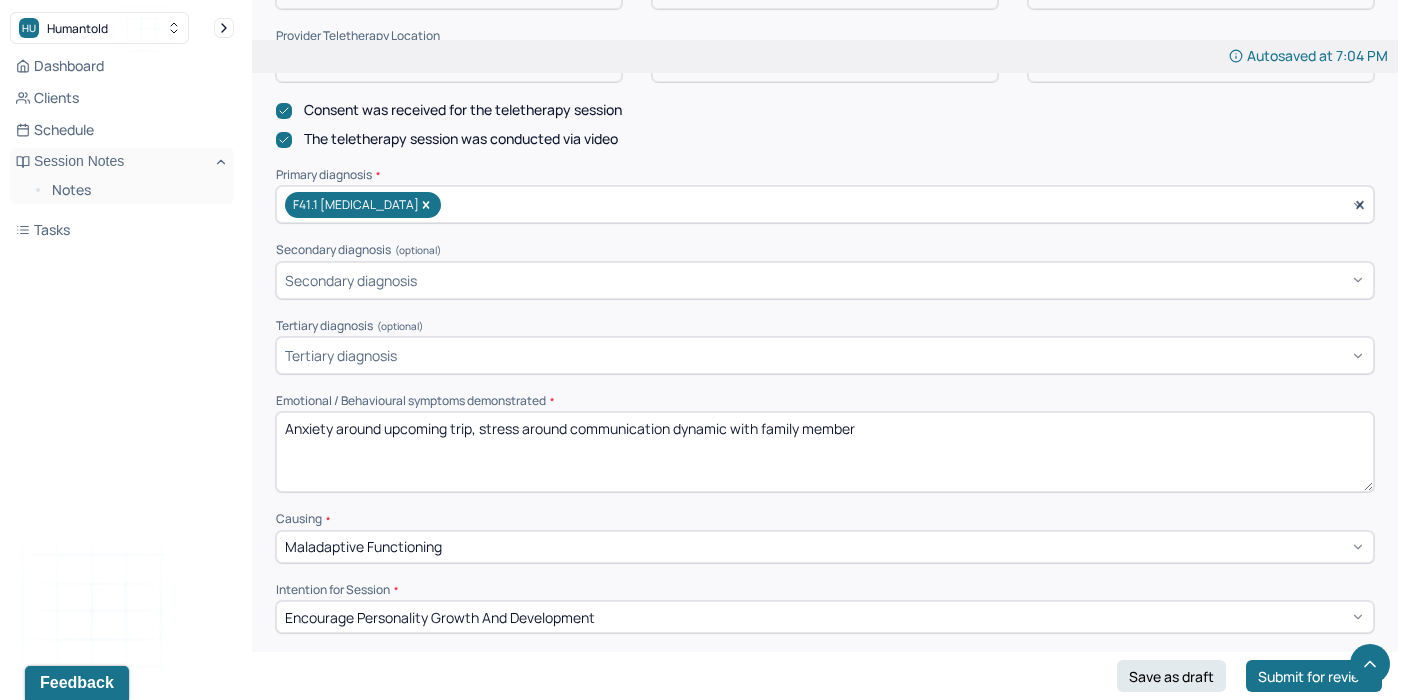 scroll, scrollTop: 844, scrollLeft: 0, axis: vertical 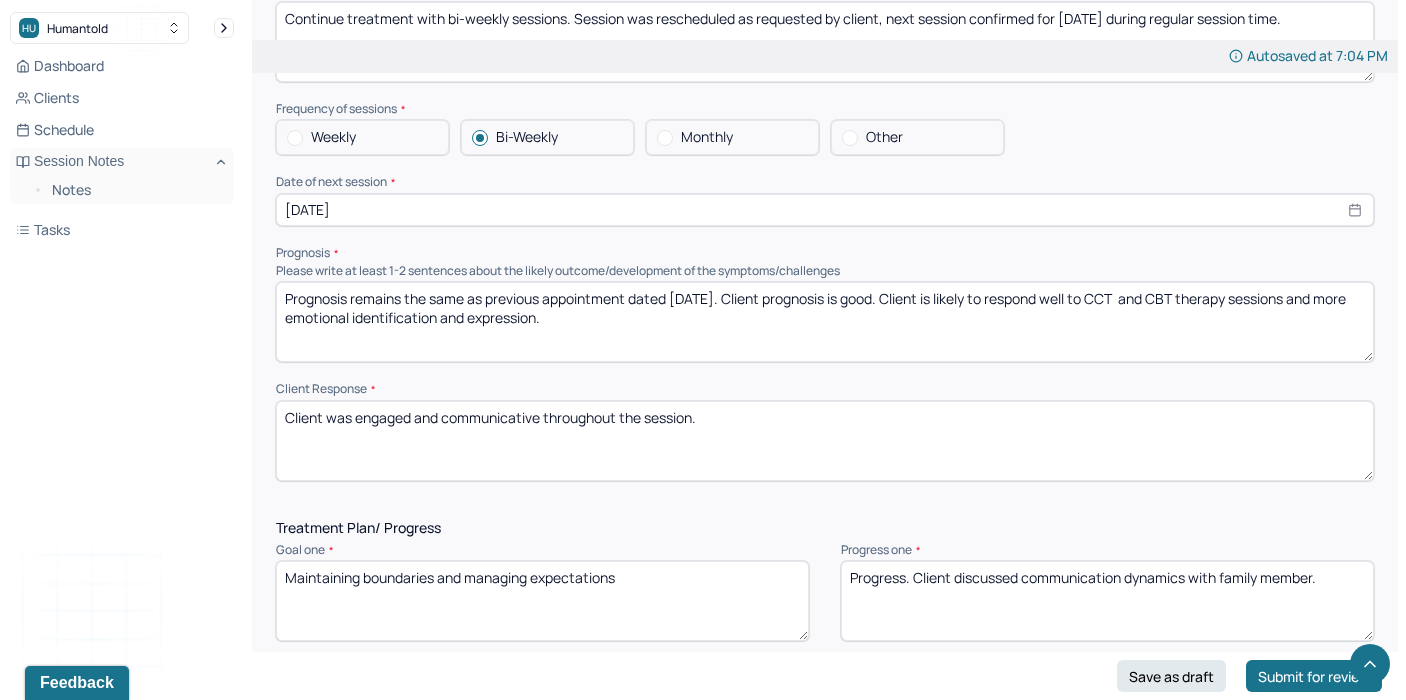 click on "Prognosis remains the same as previous appointment dated [DATE]. Client prognosis is good. Client is likely to respond well to CCT  and CBT therapy sessions and more emotional identification and expression." at bounding box center [825, 322] 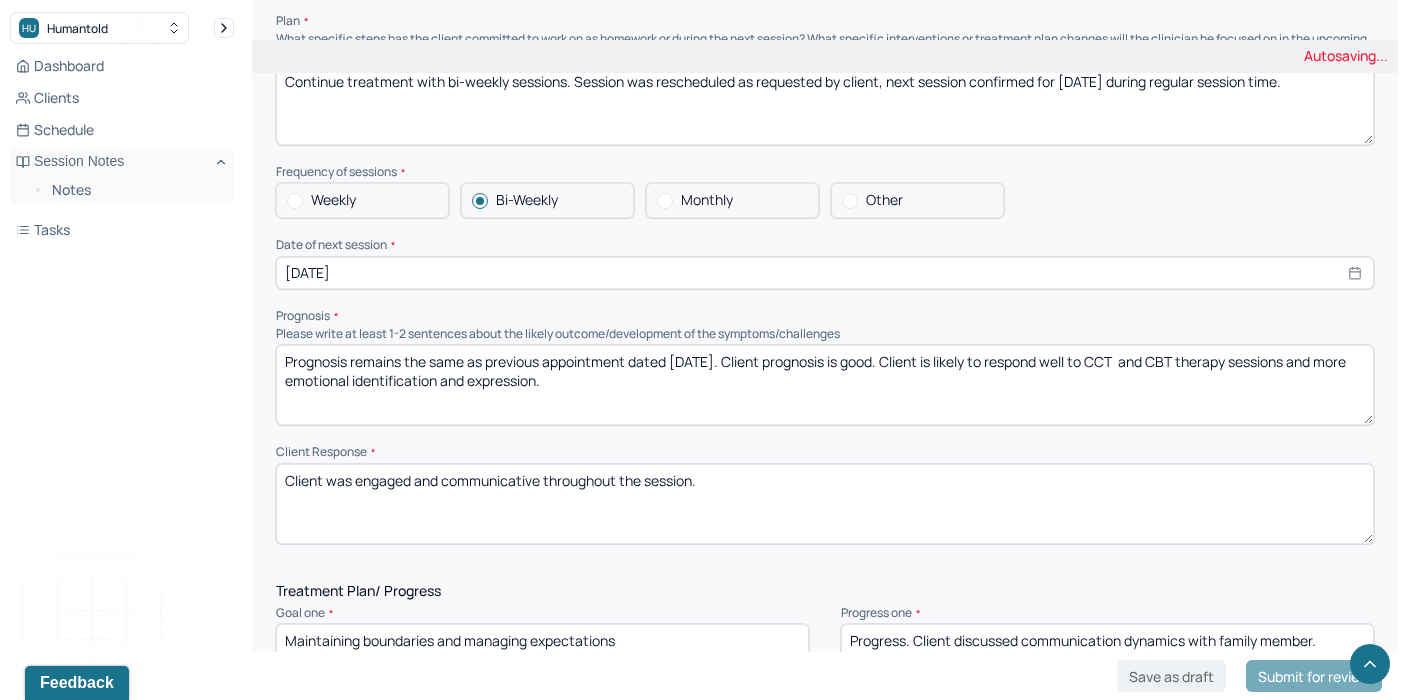 scroll, scrollTop: 2103, scrollLeft: 0, axis: vertical 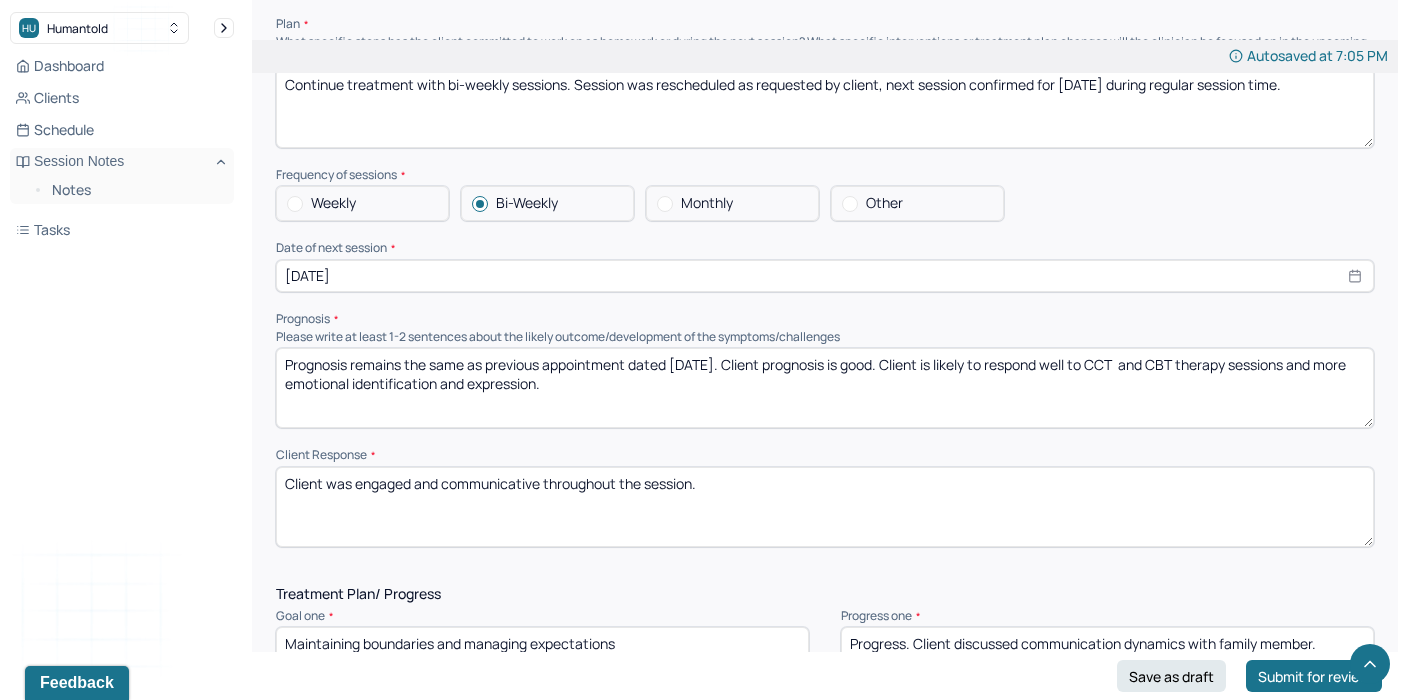 type on "Prognosis remains the same as previous appointment dated [DATE]. Client prognosis is good. Client is likely to respond well to CCT  and CBT therapy sessions and more emotional identification and expression." 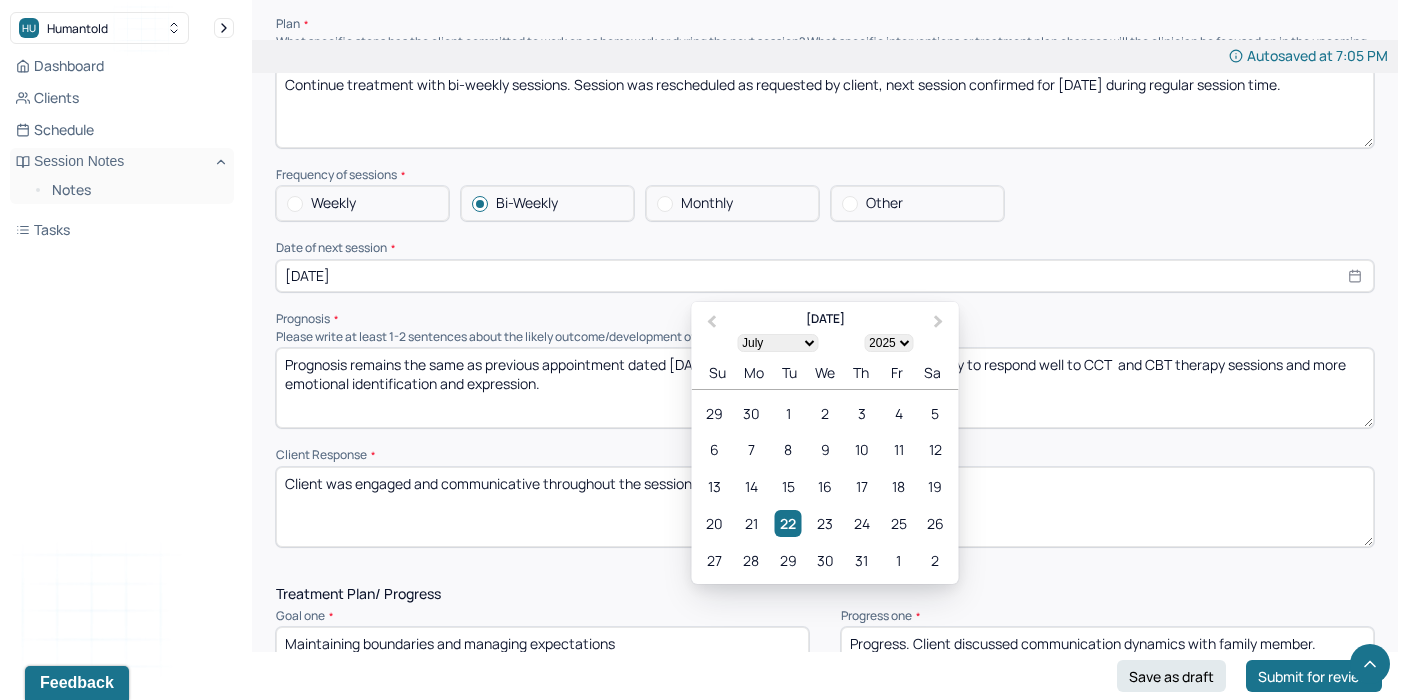 click on "[DATE]" at bounding box center [825, 276] 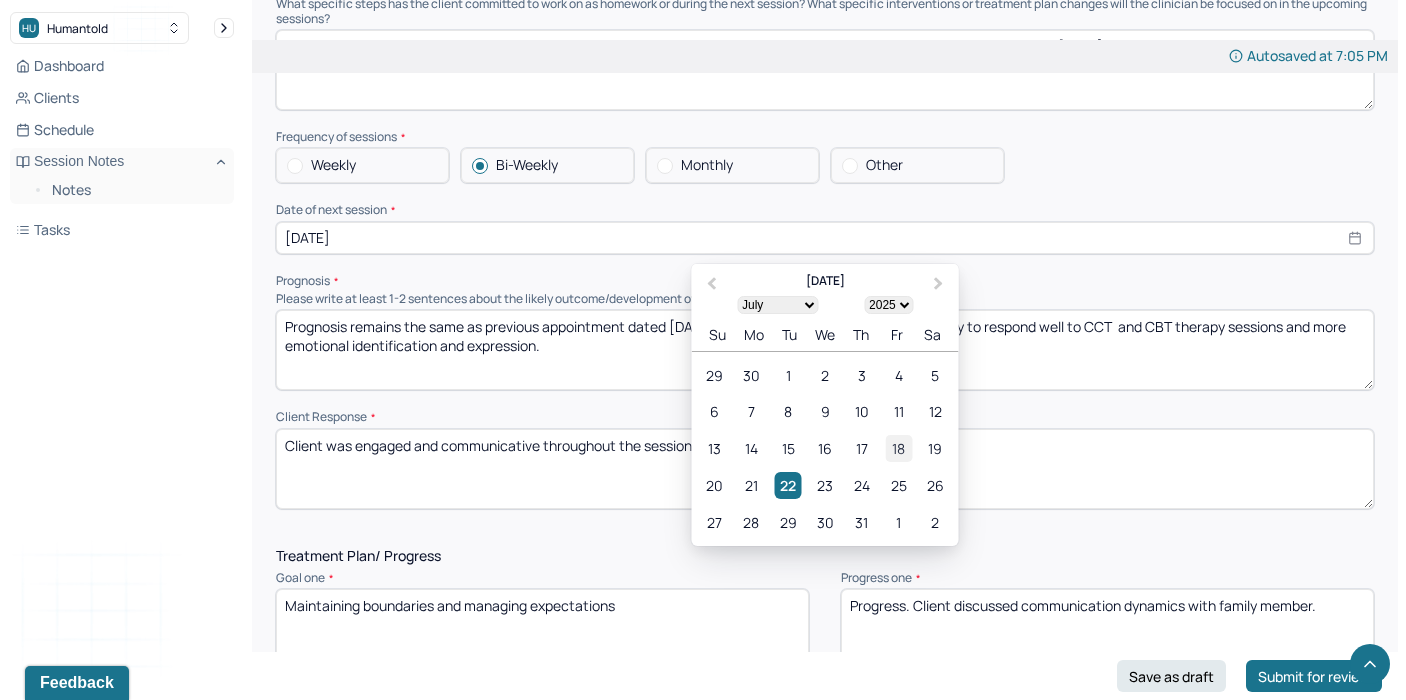 scroll, scrollTop: 2140, scrollLeft: 0, axis: vertical 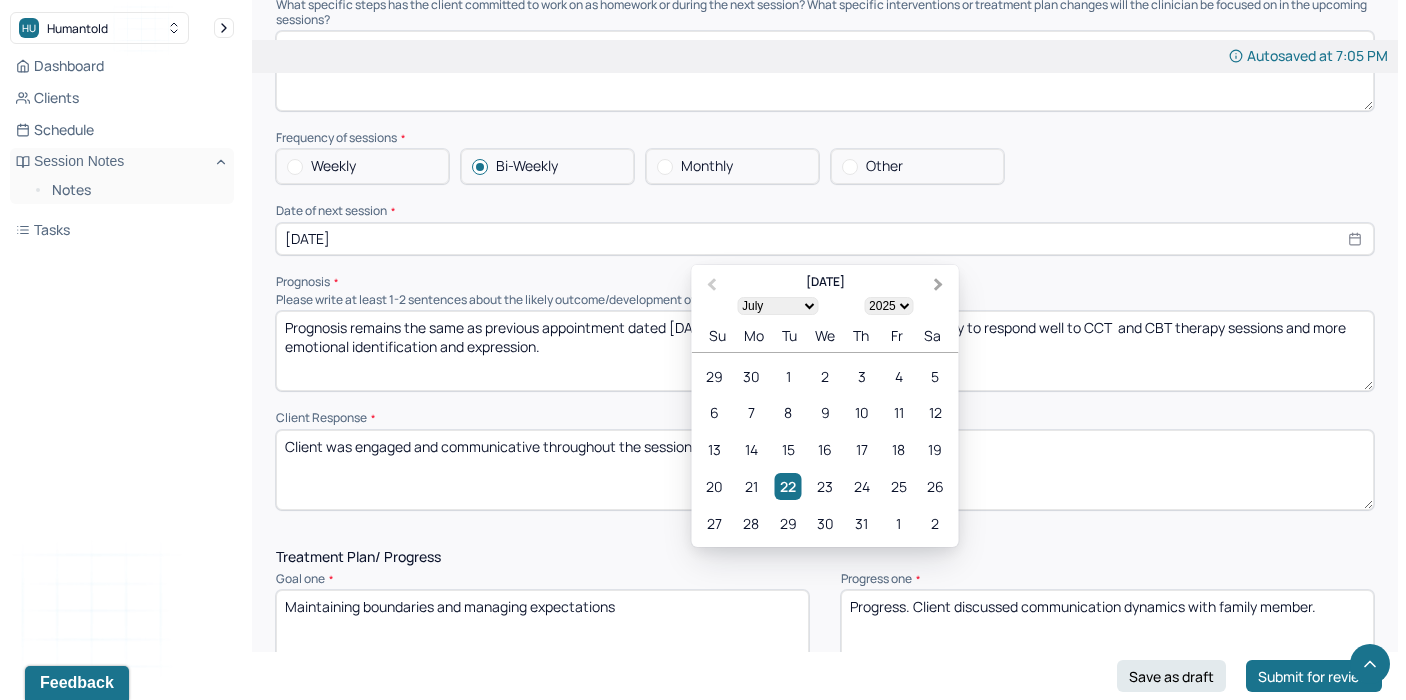 click on "Next Month" at bounding box center [939, 284] 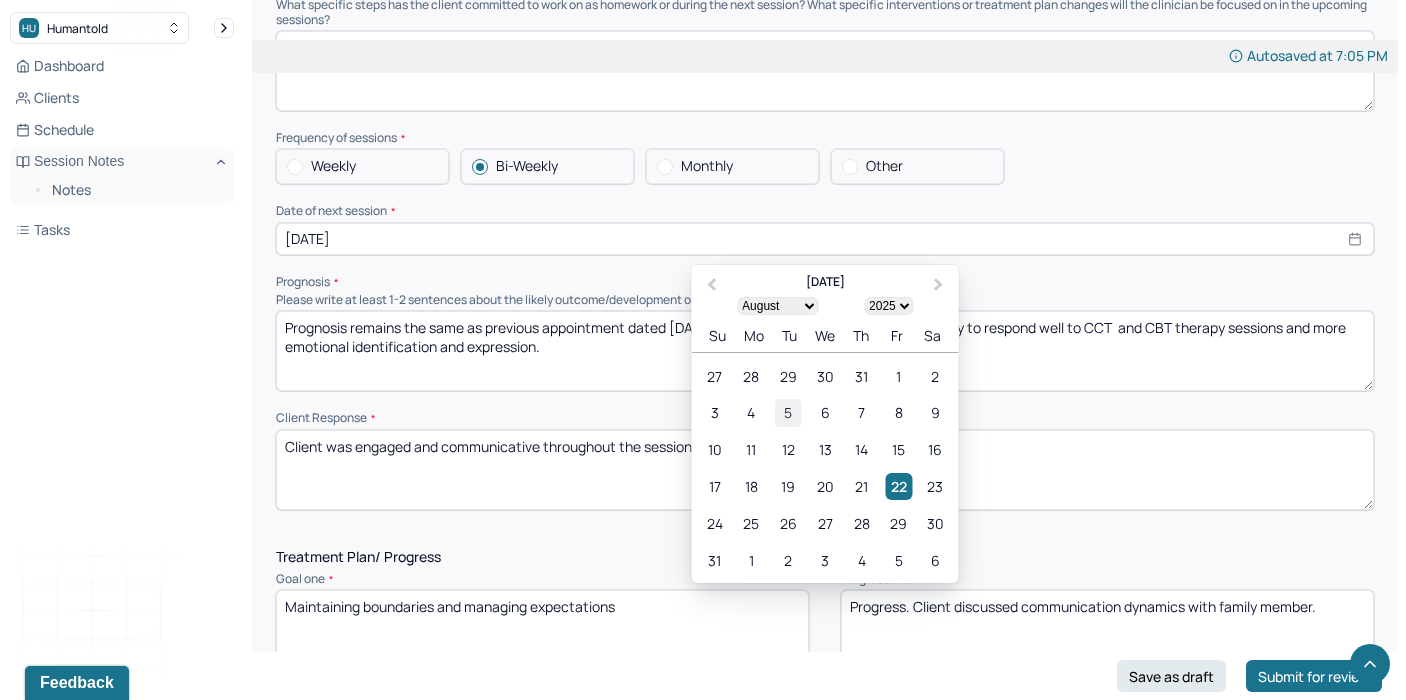 click on "5" at bounding box center (788, 412) 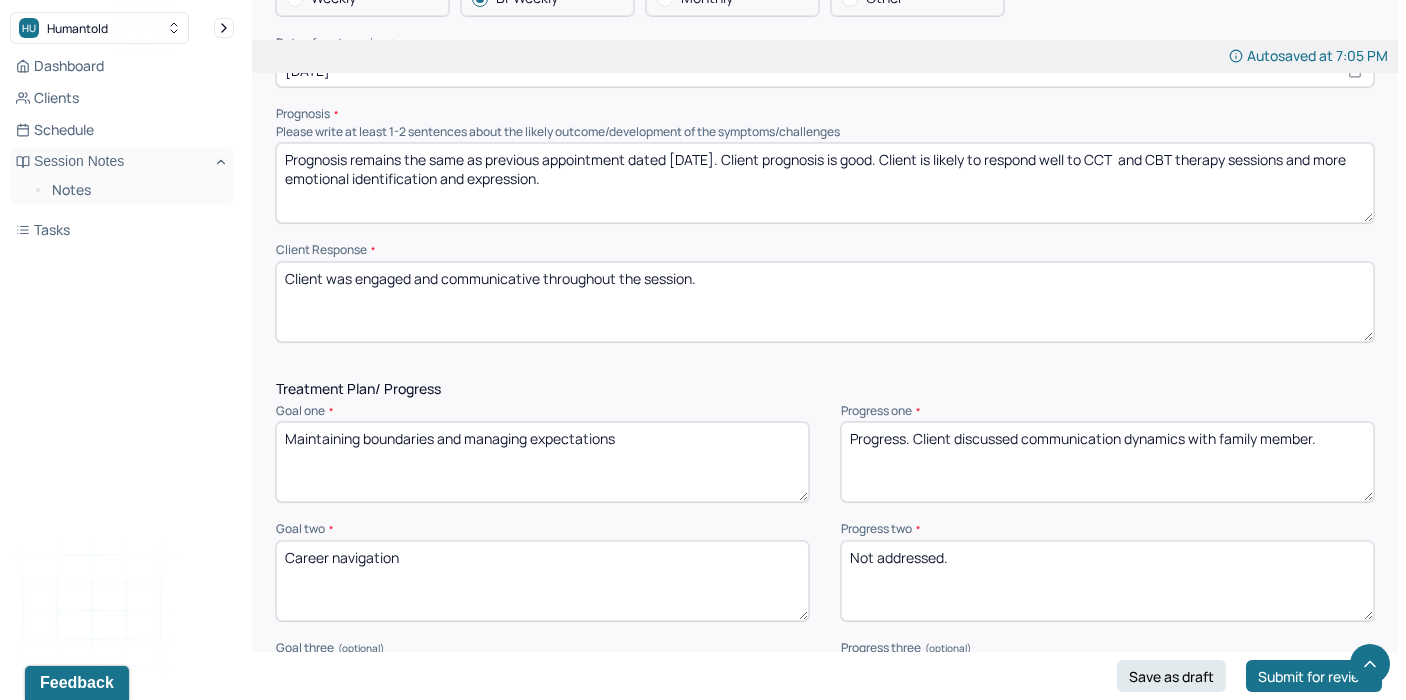scroll, scrollTop: 2887, scrollLeft: 0, axis: vertical 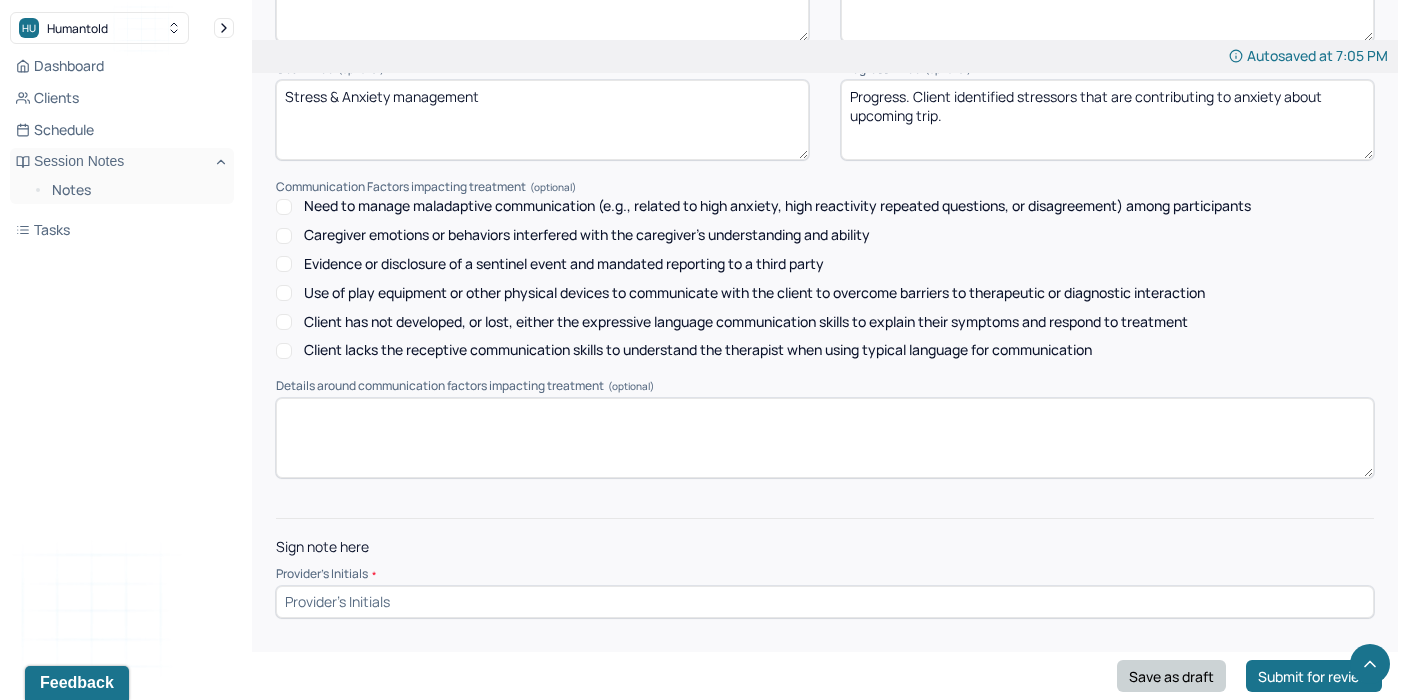 click on "Save as draft" at bounding box center (1171, 676) 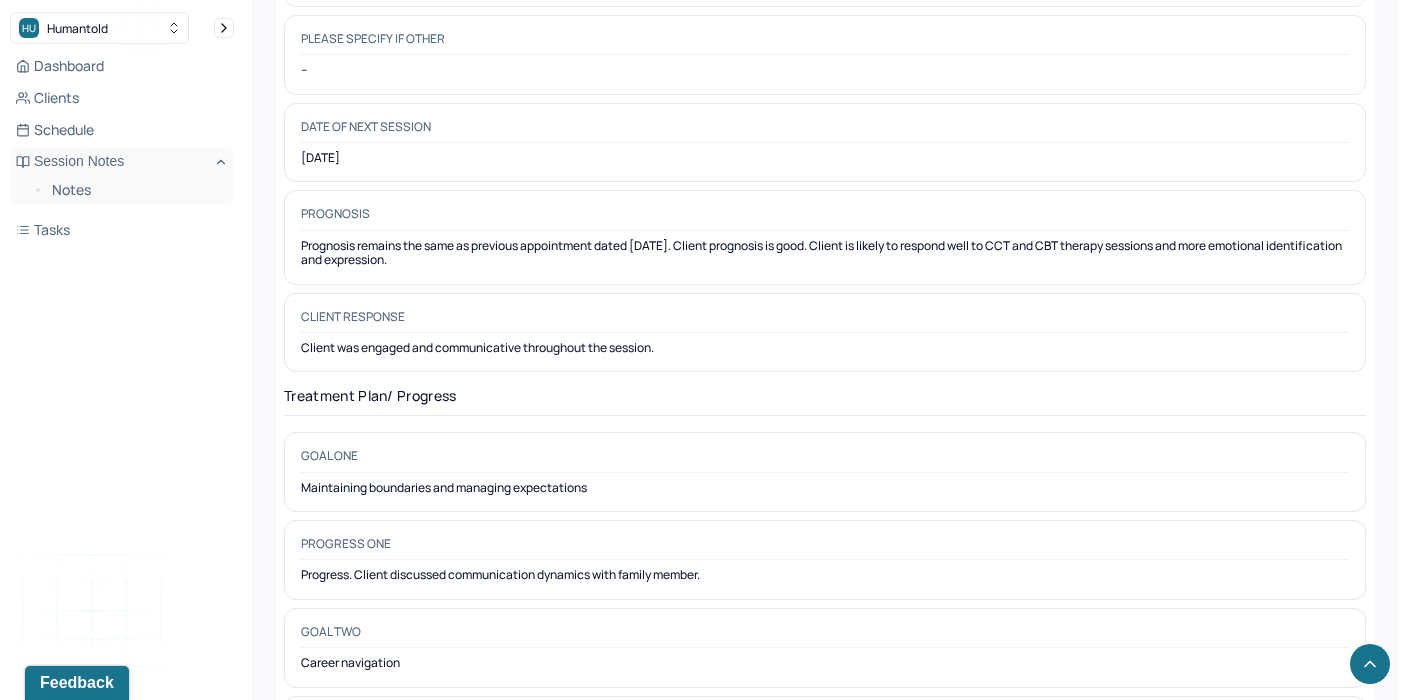 scroll, scrollTop: 1957, scrollLeft: 0, axis: vertical 